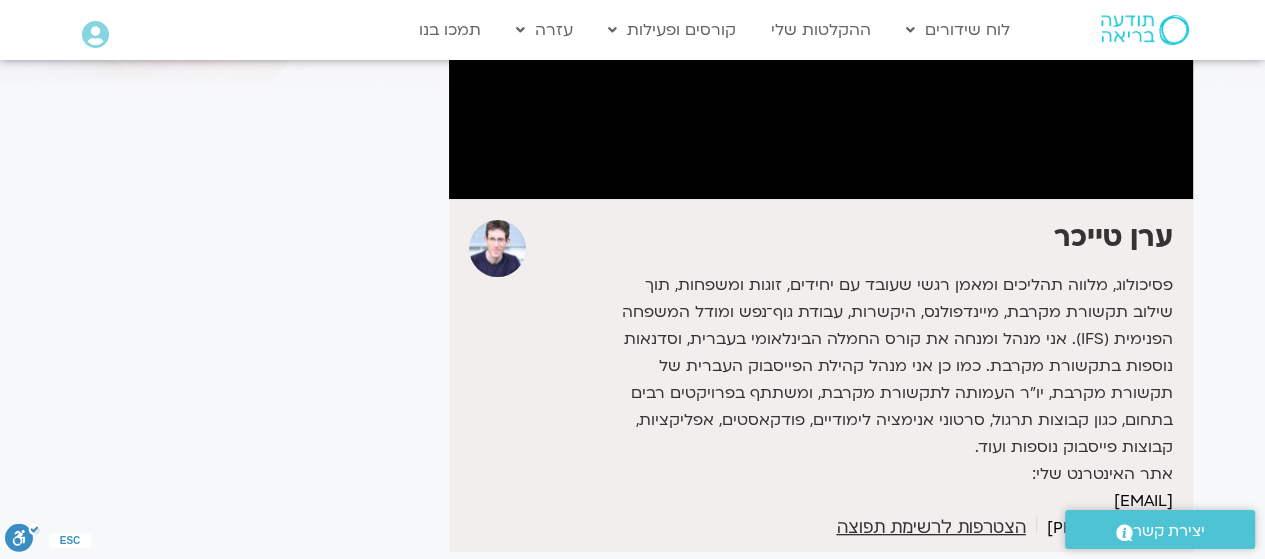 scroll, scrollTop: 0, scrollLeft: 0, axis: both 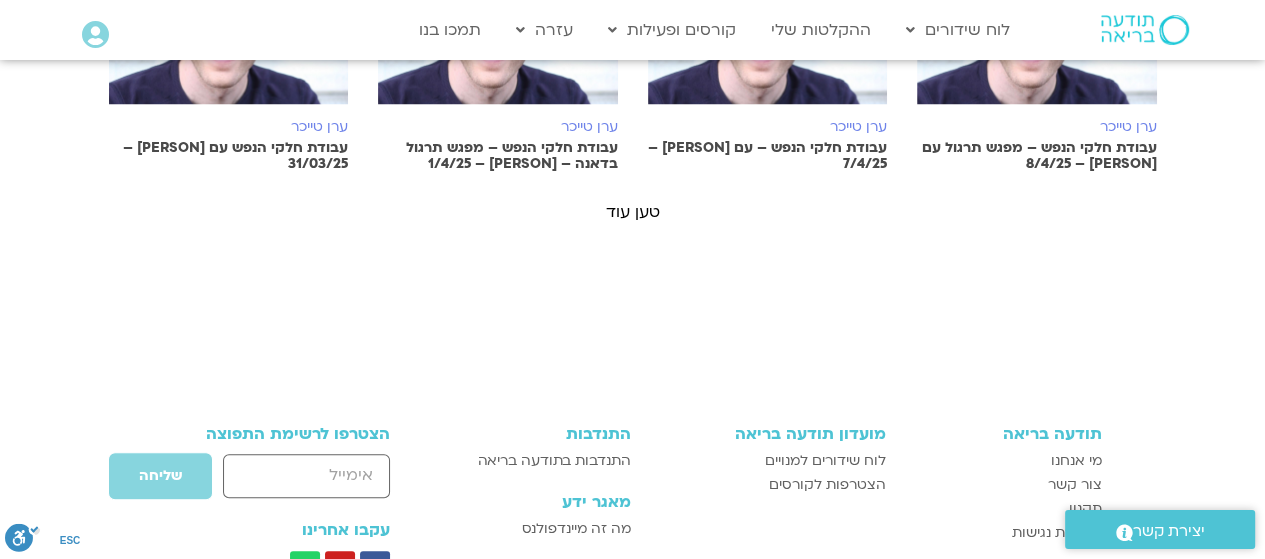 click on "טען עוד" at bounding box center [633, 212] 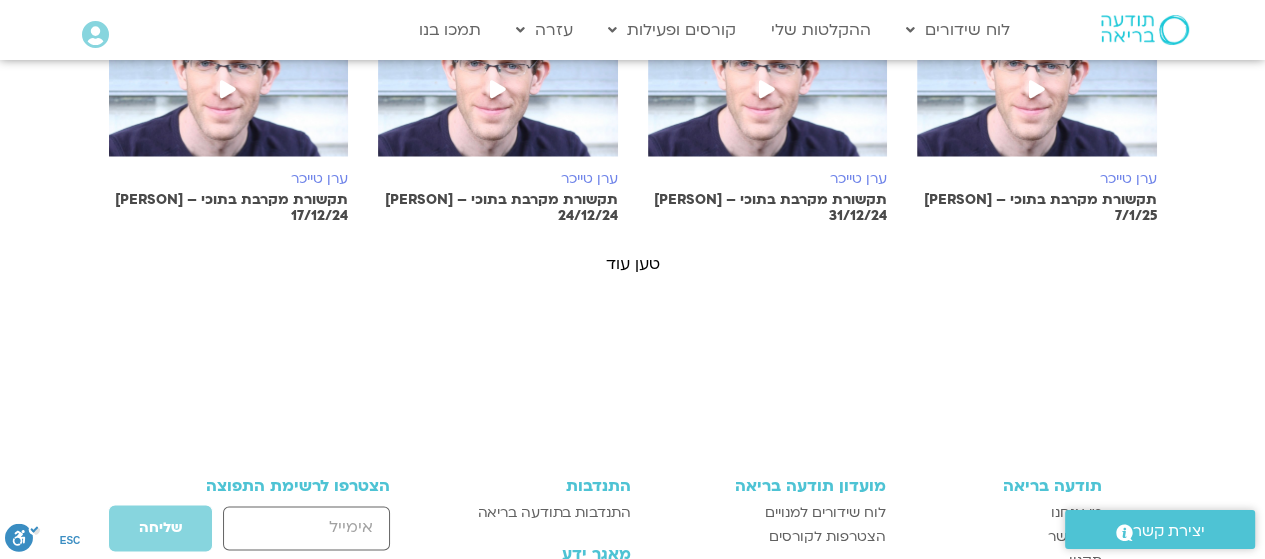 scroll, scrollTop: 2436, scrollLeft: 0, axis: vertical 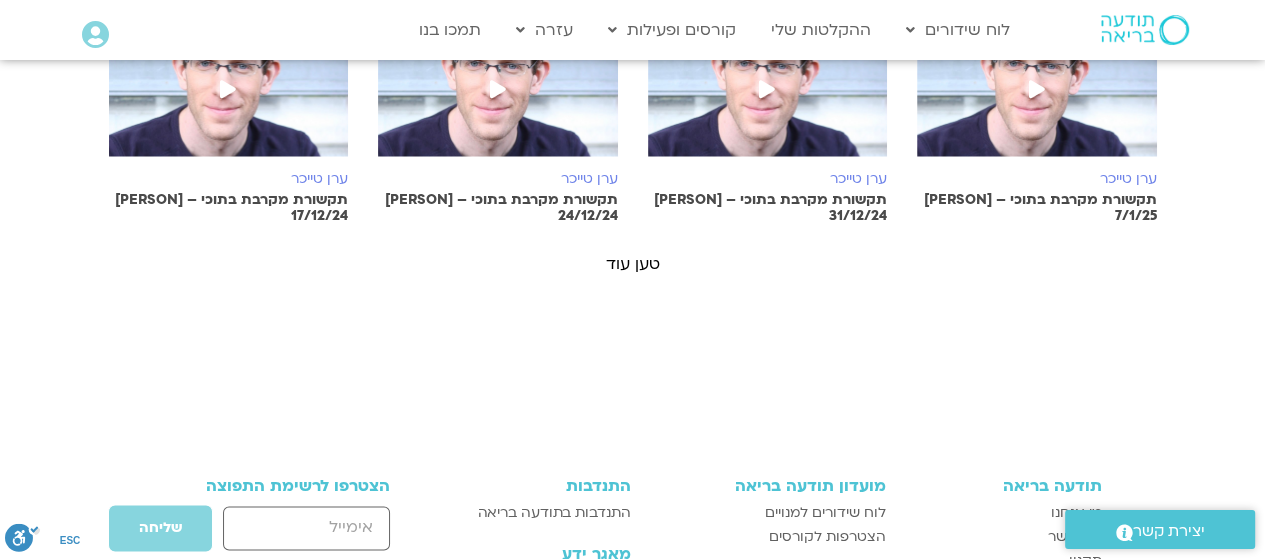 click on "טען עוד" at bounding box center (633, 264) 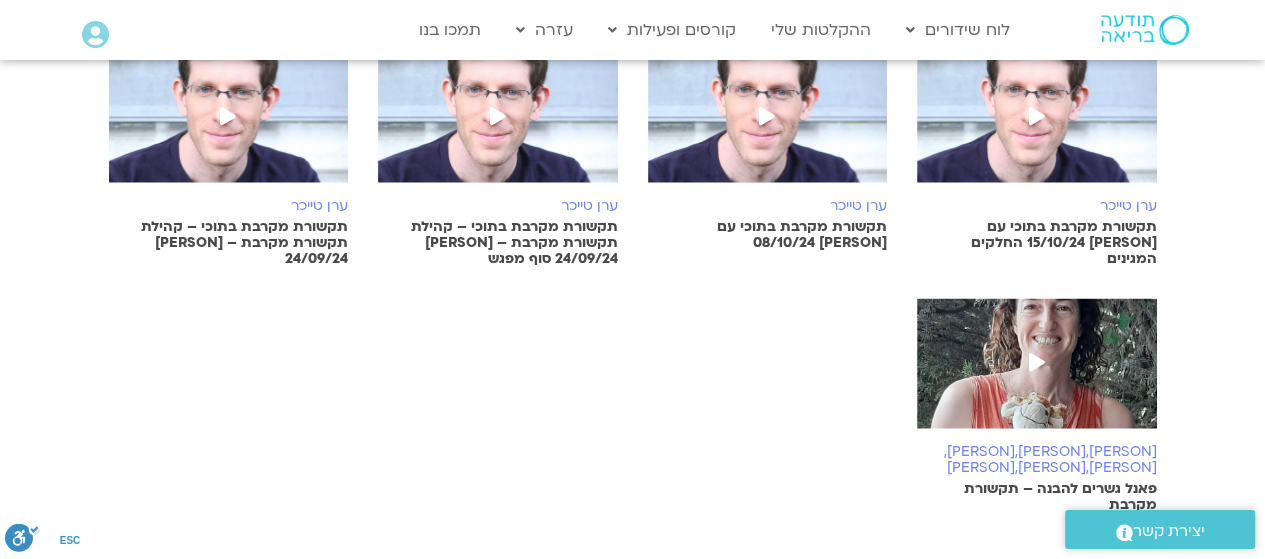 scroll, scrollTop: 3136, scrollLeft: 0, axis: vertical 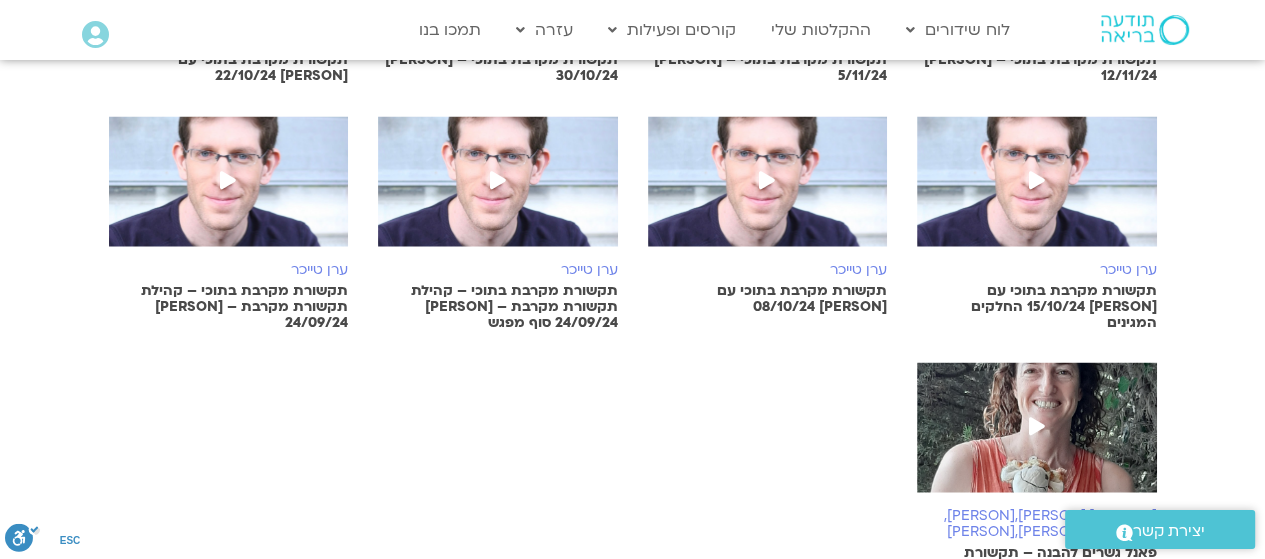 click on "תקשורת מקרבת בתוכי עם ערן טייכר 08/10/24" at bounding box center (768, 298) 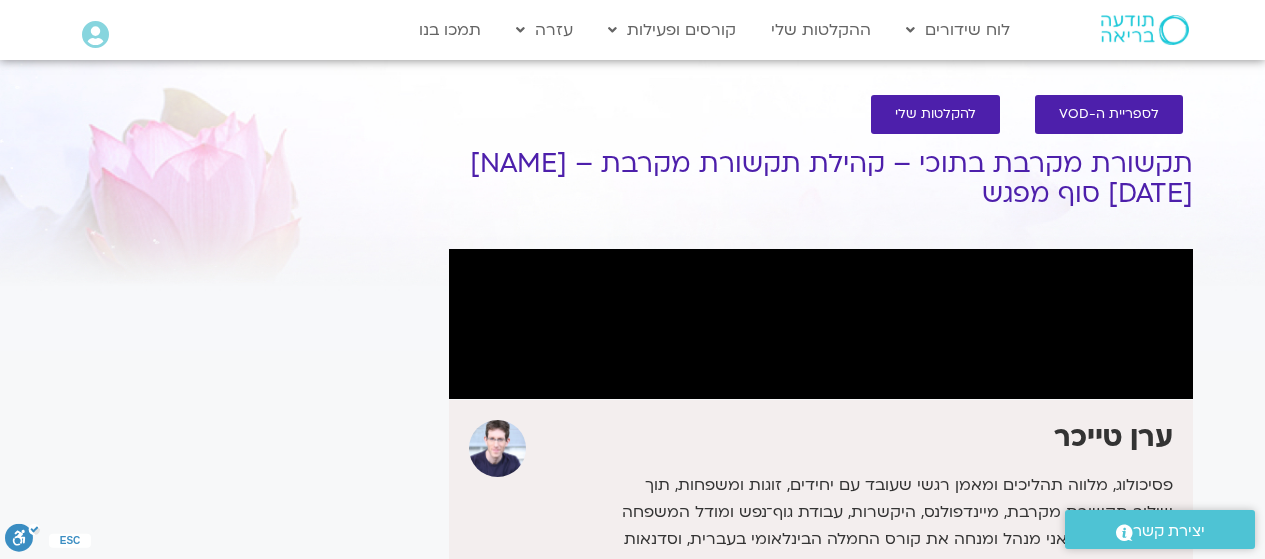 scroll, scrollTop: 0, scrollLeft: 0, axis: both 